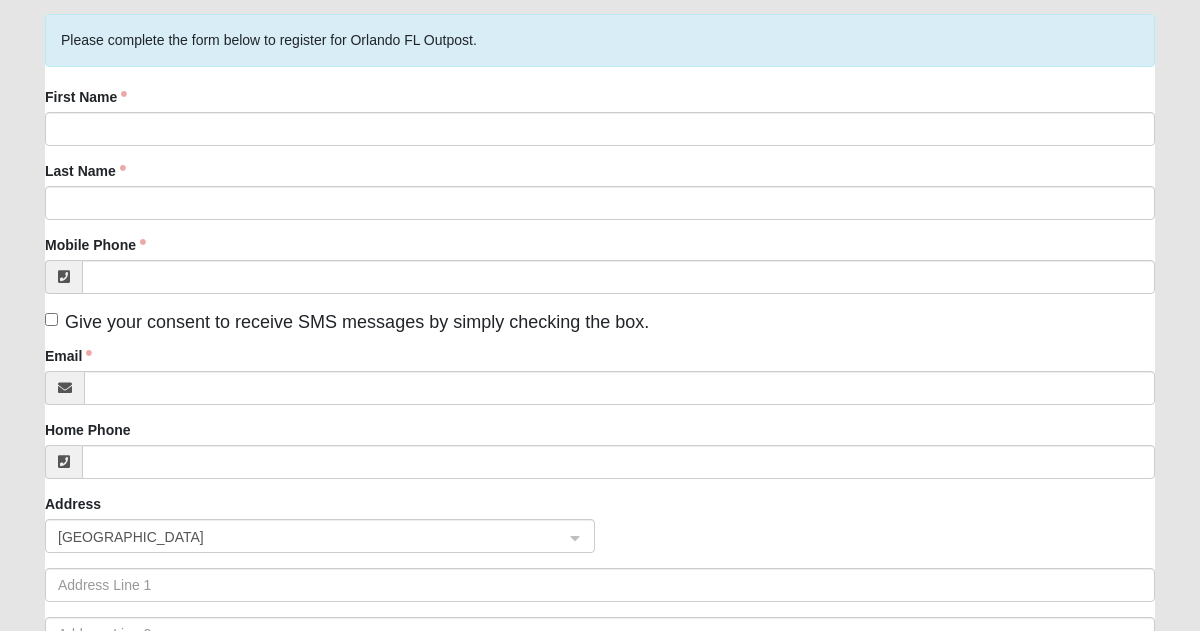 scroll, scrollTop: 127, scrollLeft: 0, axis: vertical 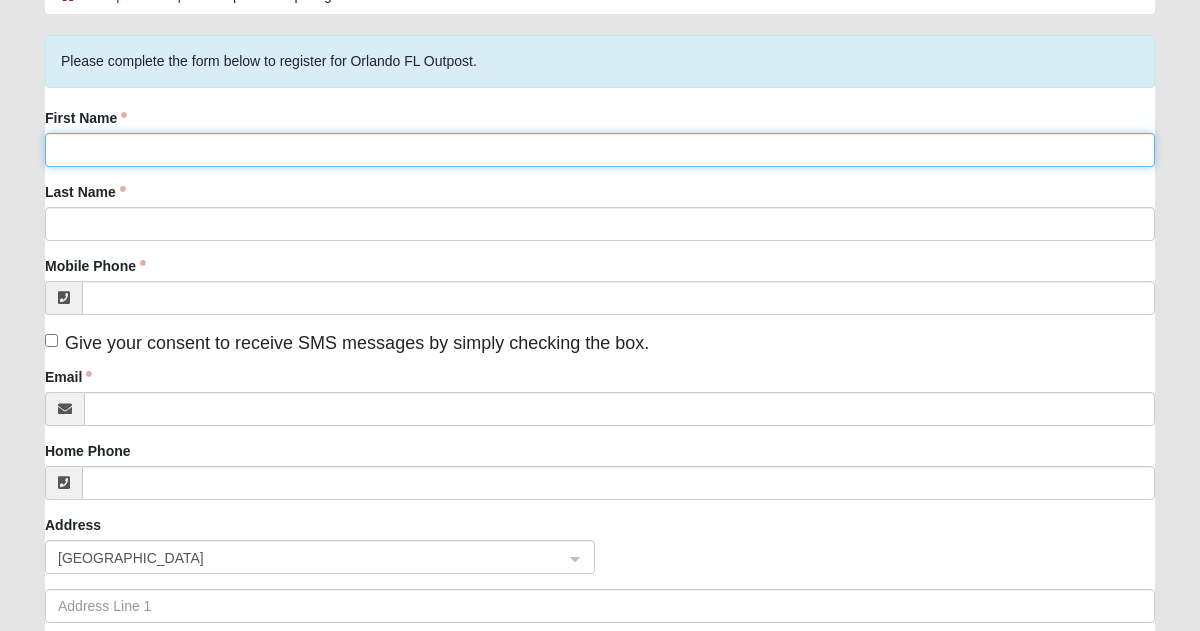 click on "First Name" 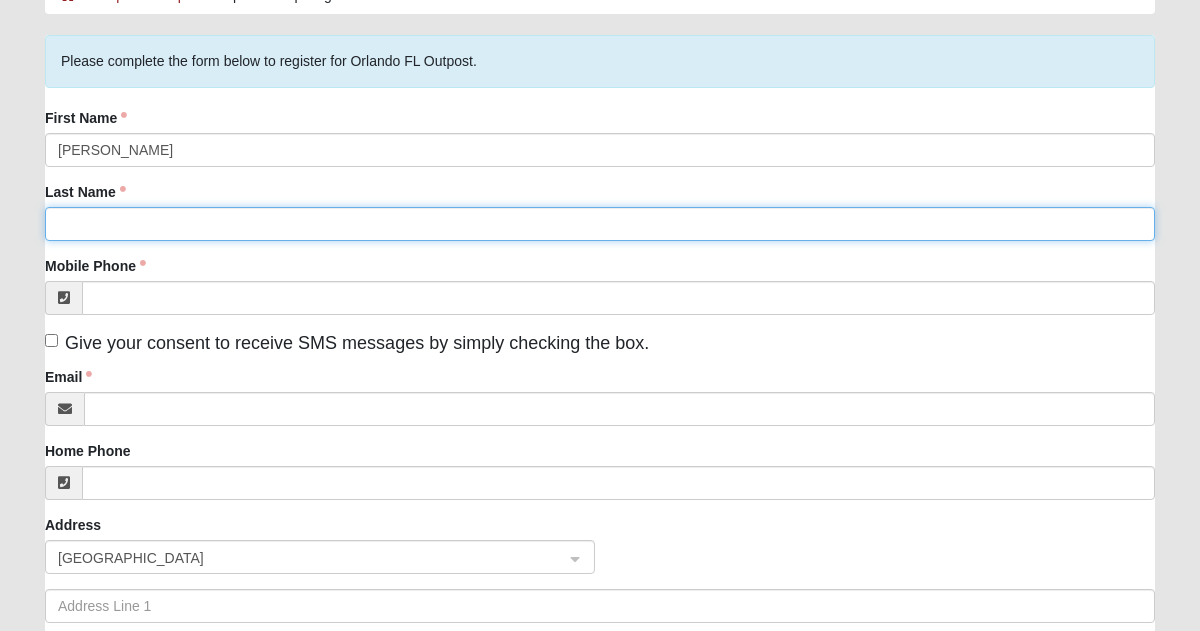 type on "taylor" 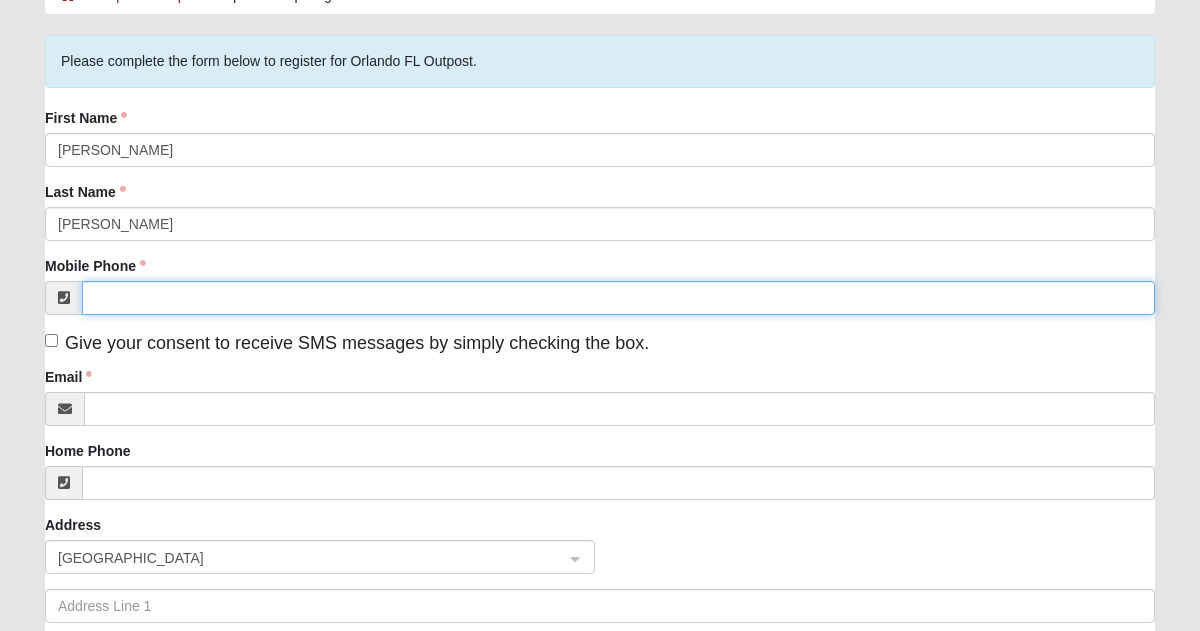 type on "(863) 669-7868" 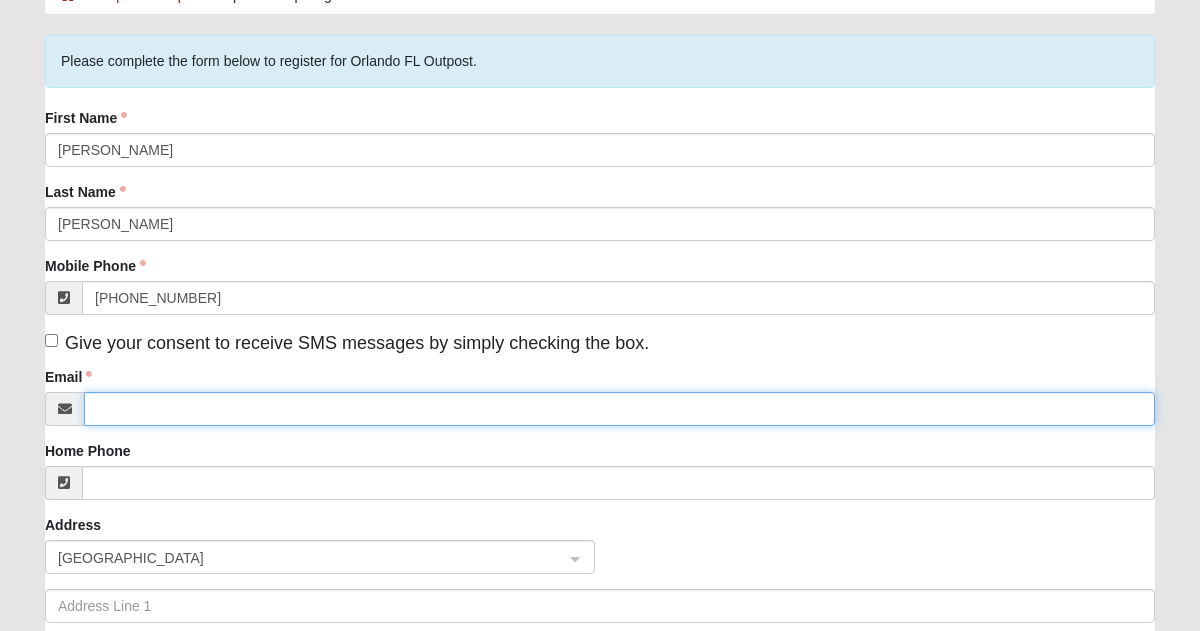 type on "dtcanada4@gmail.com" 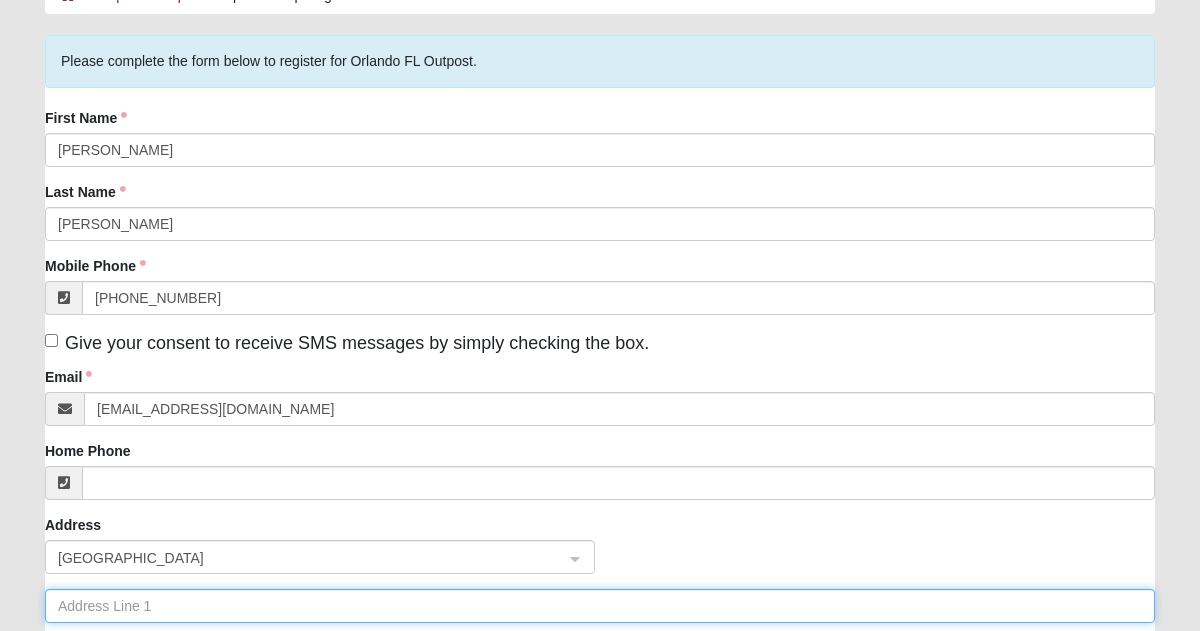 type on "1515 Big Oaks Dr Apt 1" 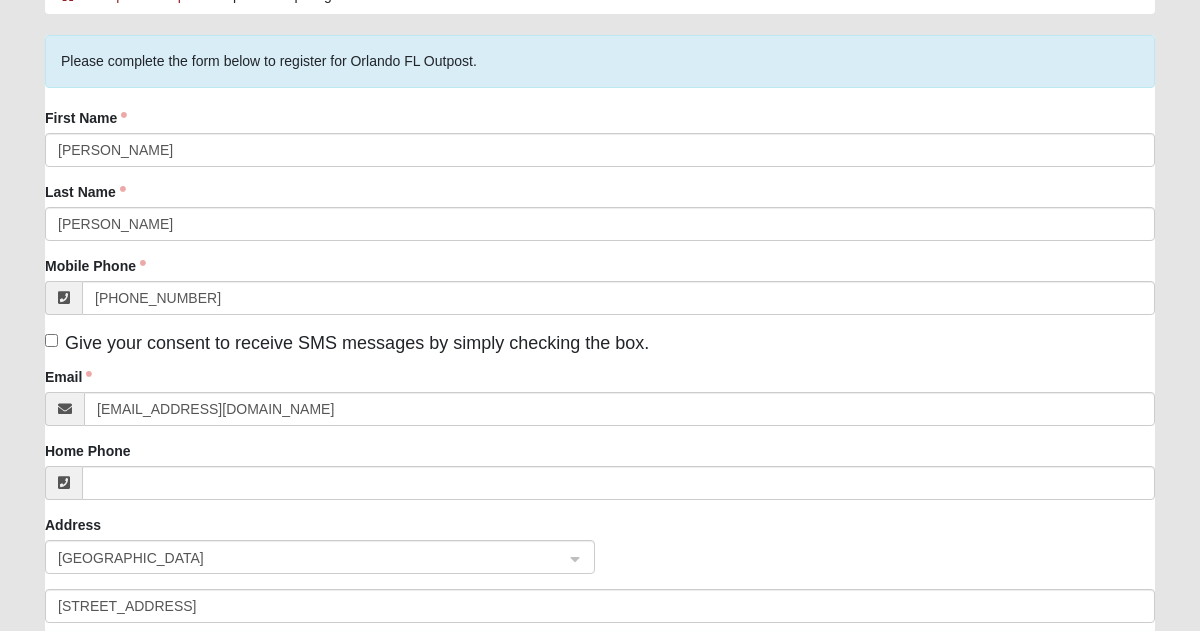 type on "102" 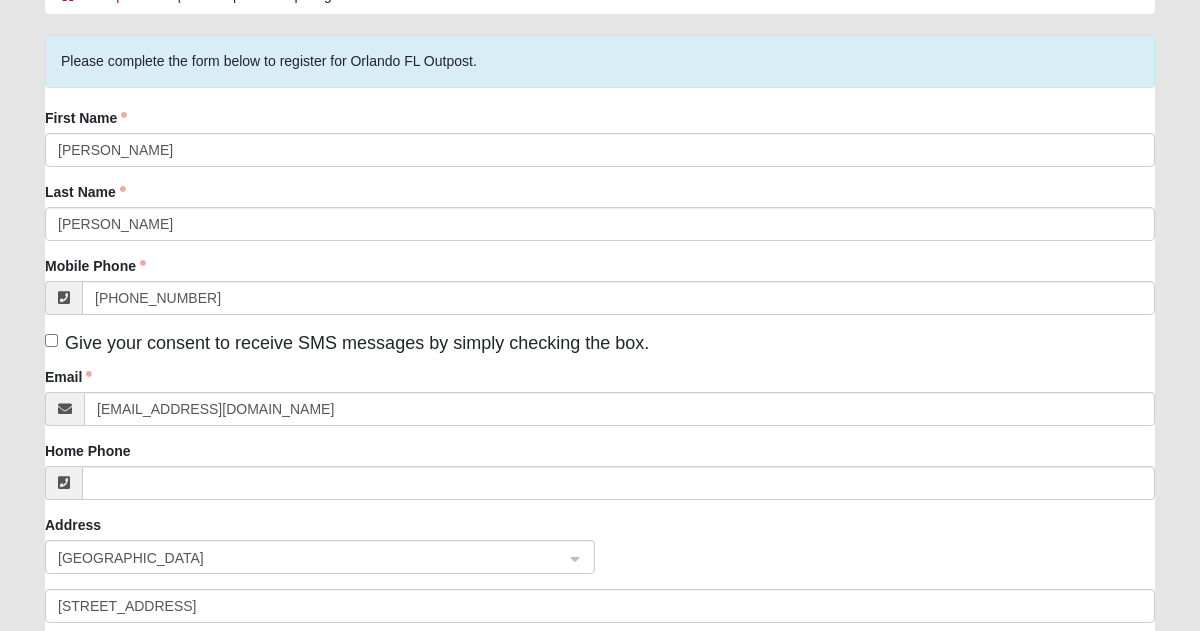 type on "Lakeland" 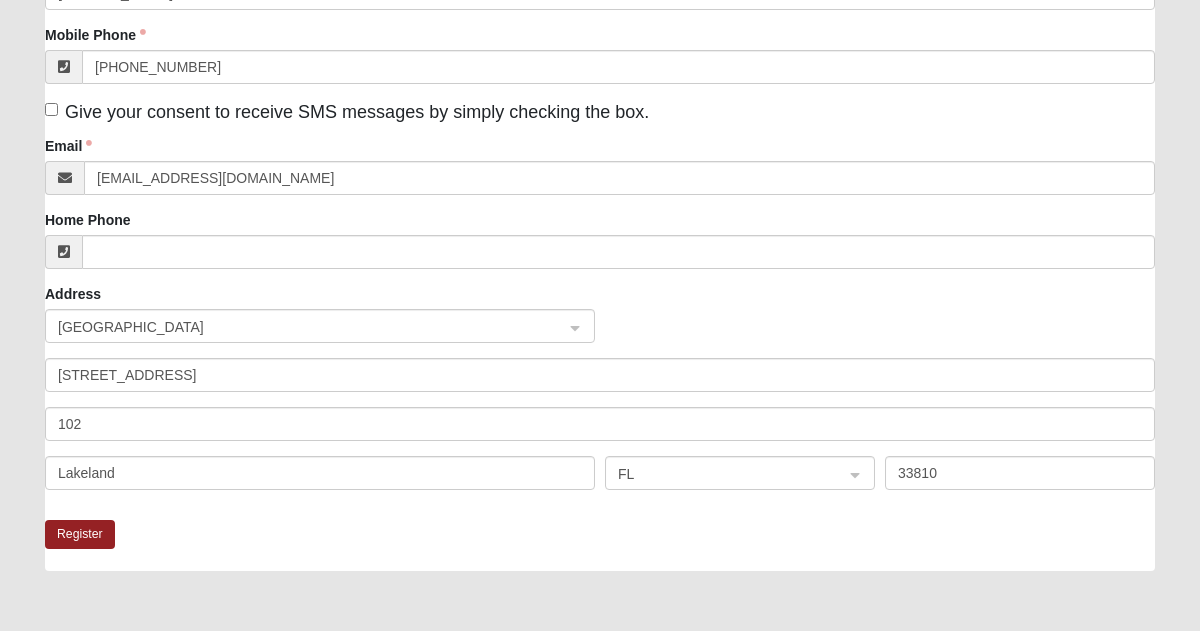 scroll, scrollTop: 362, scrollLeft: 0, axis: vertical 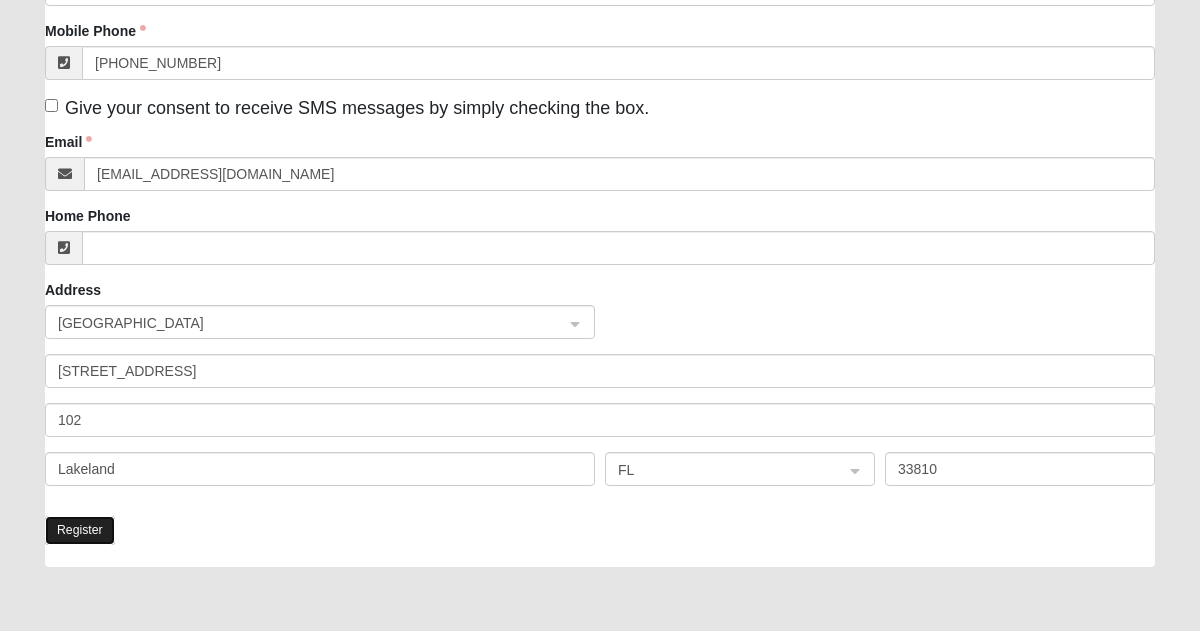 click on "Register" 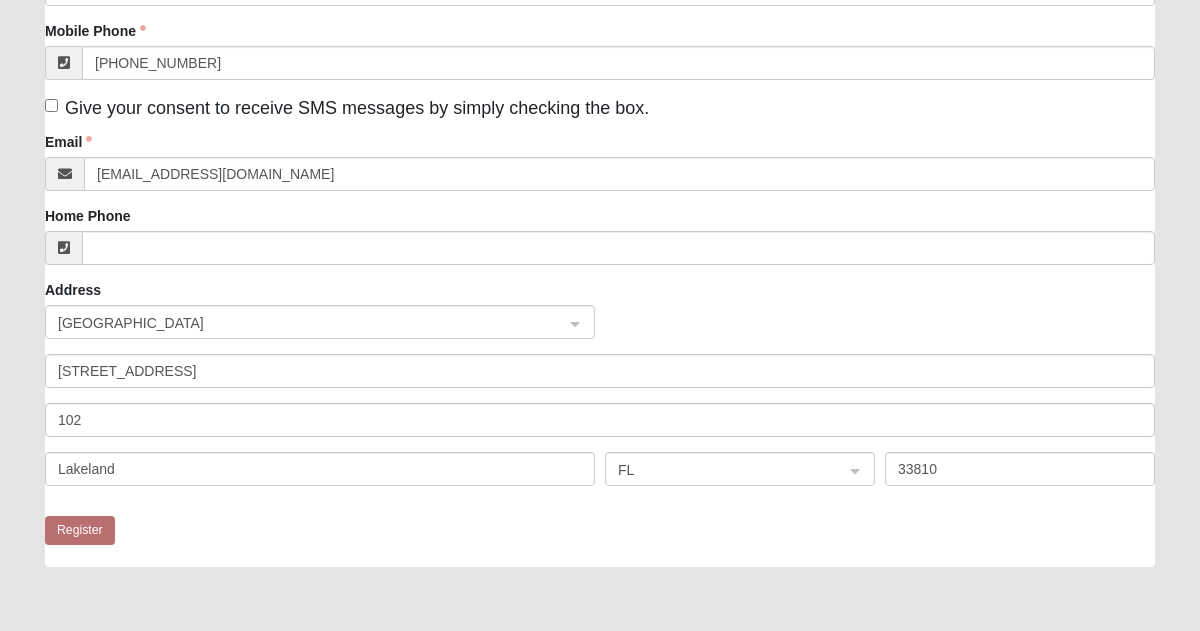 scroll, scrollTop: 105, scrollLeft: 0, axis: vertical 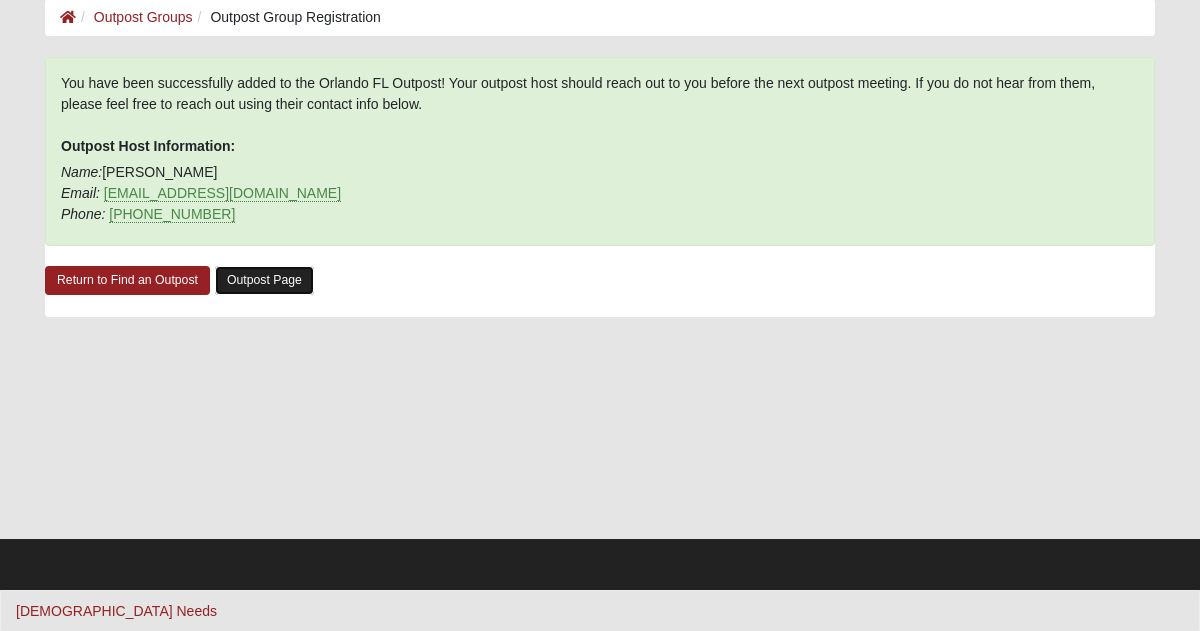 click on "Outpost Page" at bounding box center [264, 280] 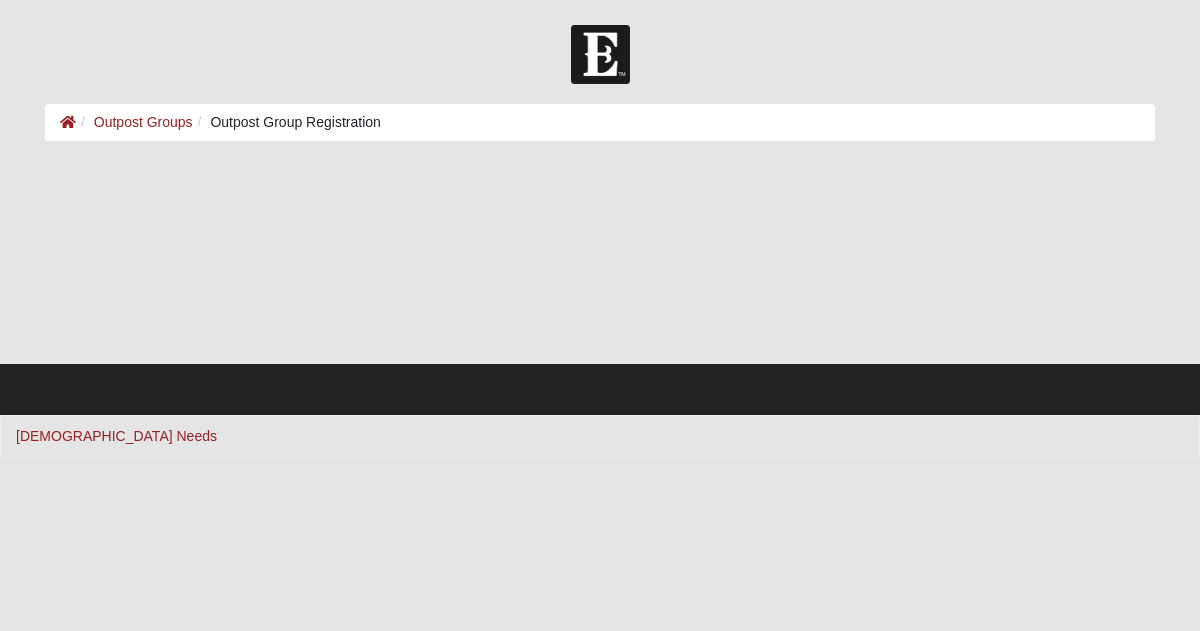scroll, scrollTop: 0, scrollLeft: 0, axis: both 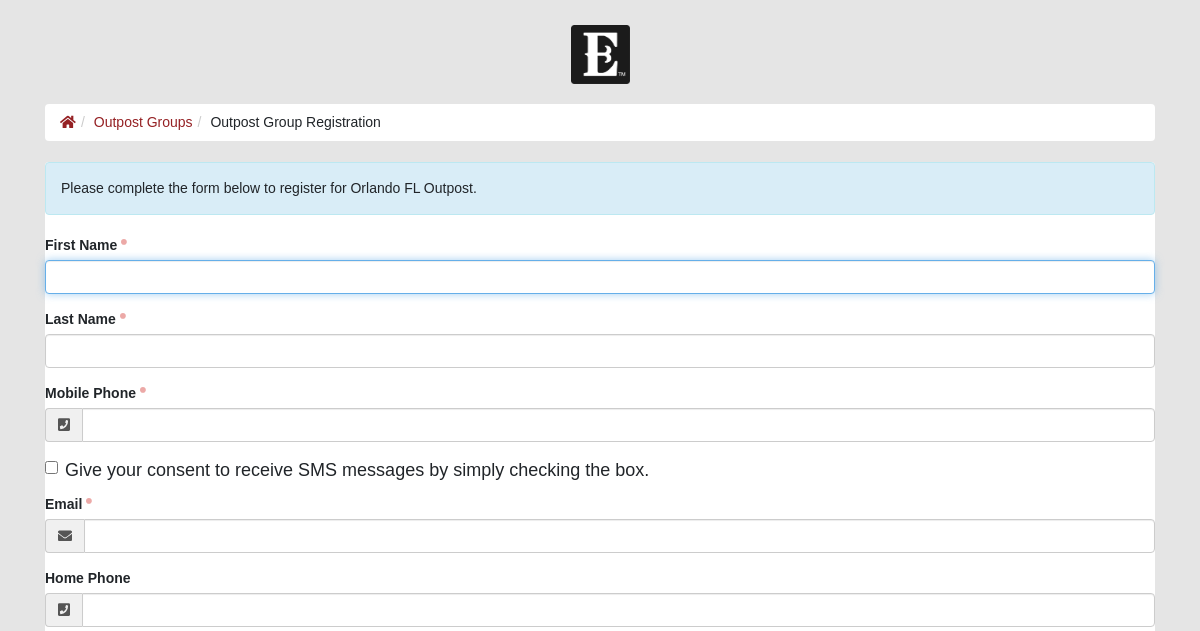 click on "First Name" 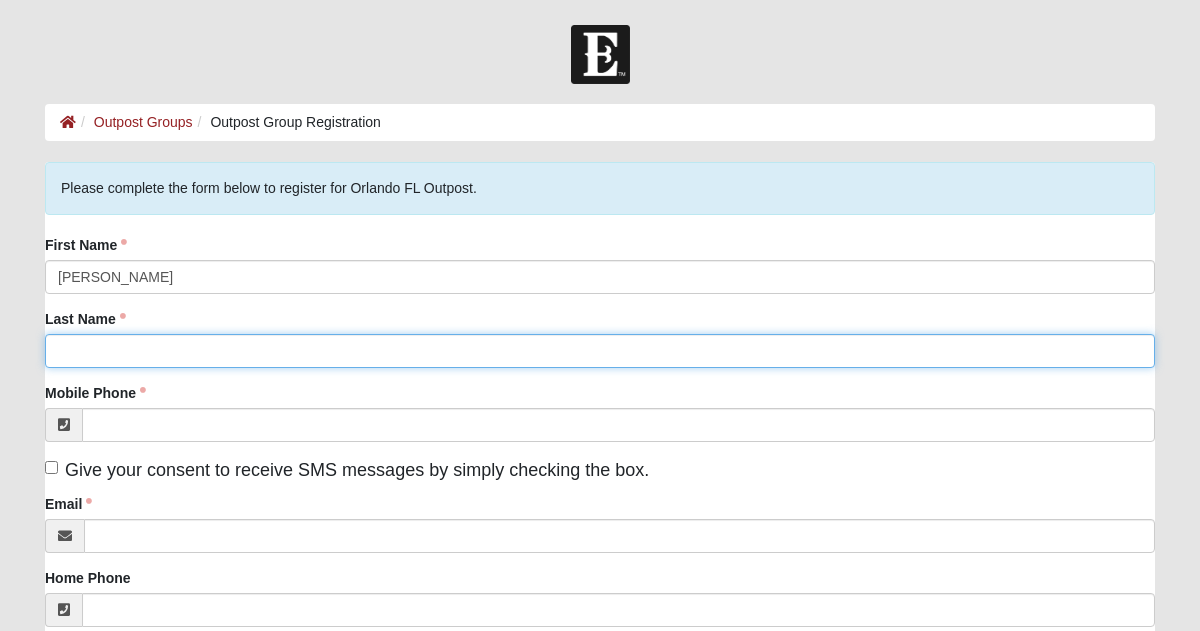 type on "taylor" 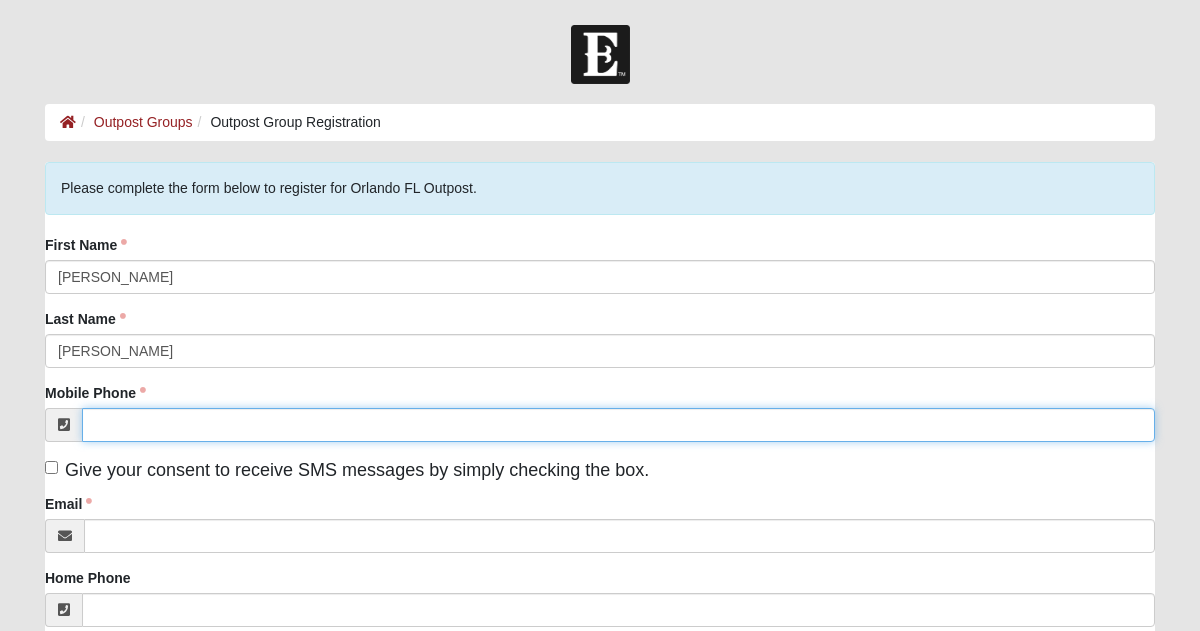 type on "(863) 669-7868" 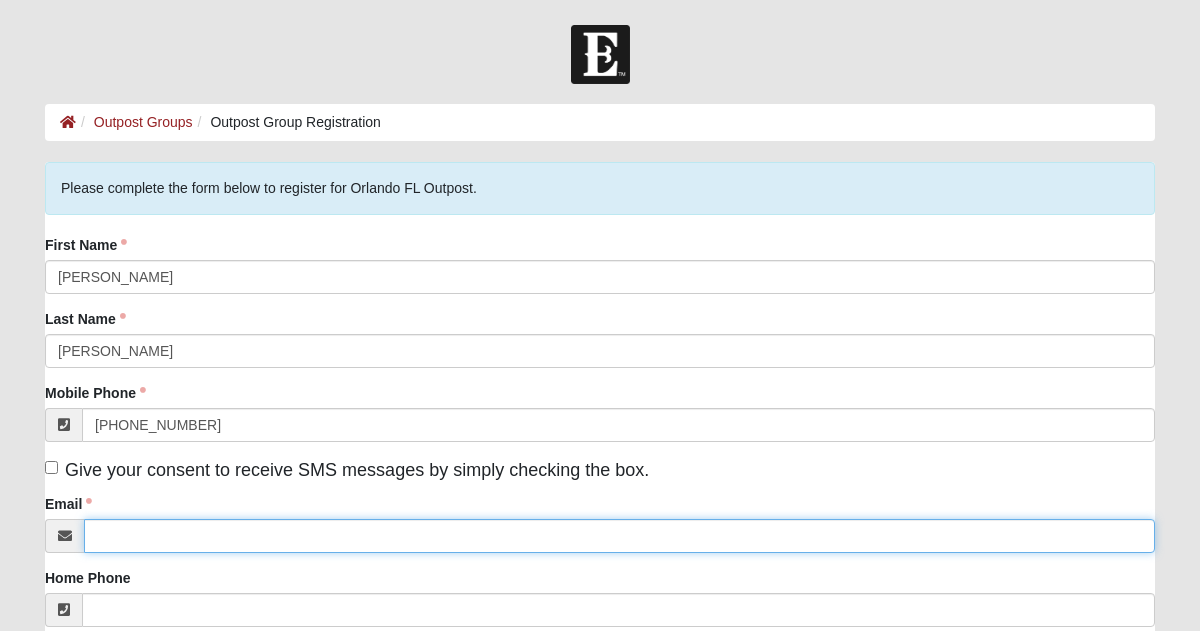type on "dtcanada4@gmail.com" 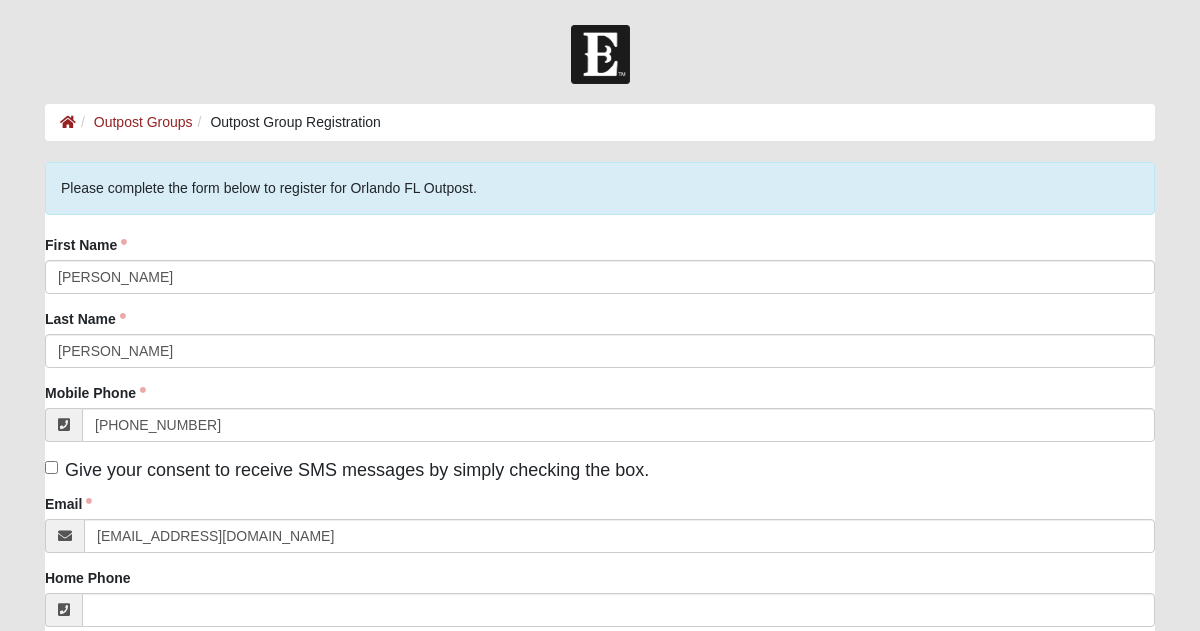 type on "1515 Big Oaks Dr Apt 1" 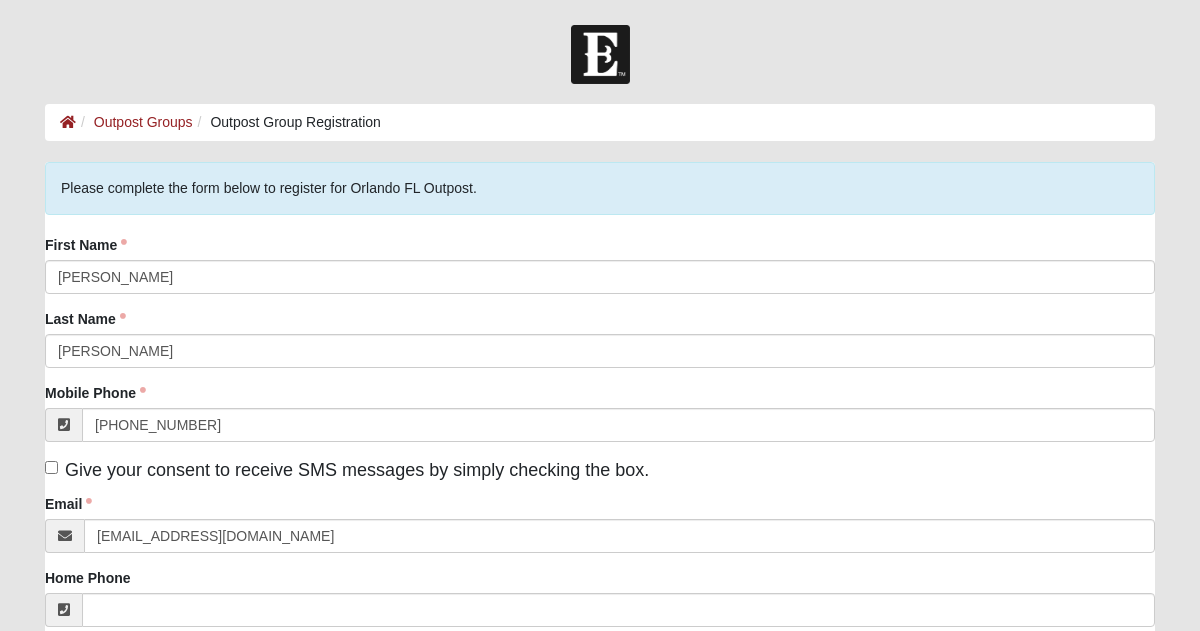 type on "Lakeland" 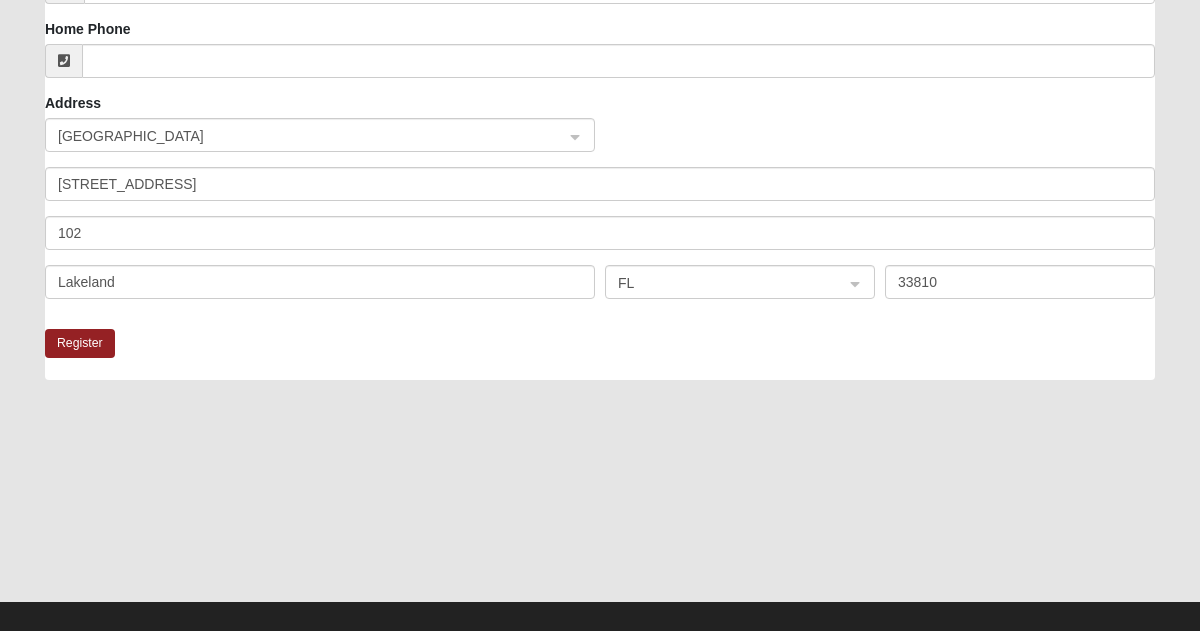 scroll, scrollTop: 551, scrollLeft: 0, axis: vertical 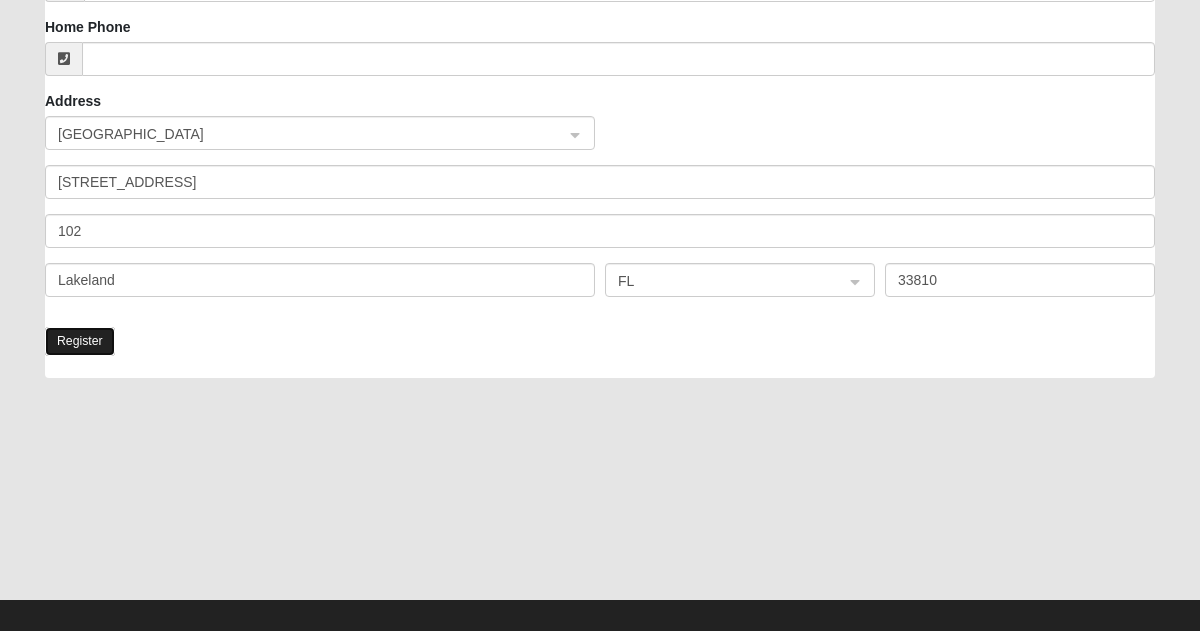 click on "Register" 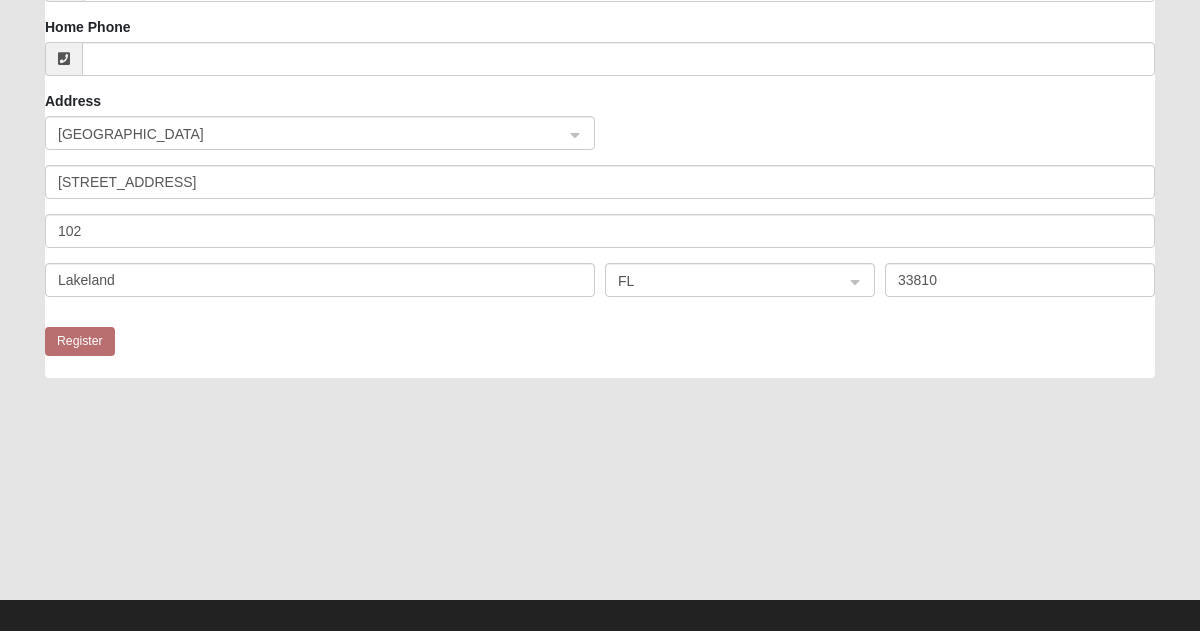 scroll, scrollTop: 105, scrollLeft: 0, axis: vertical 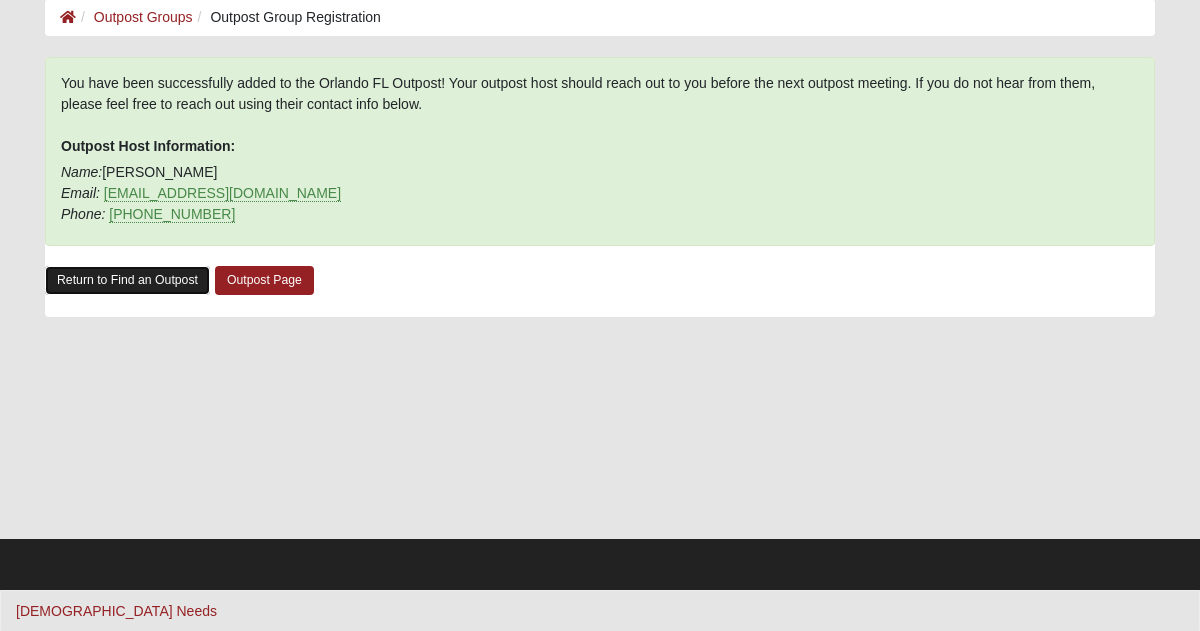 click on "Return to Find an Outpost" at bounding box center [127, 280] 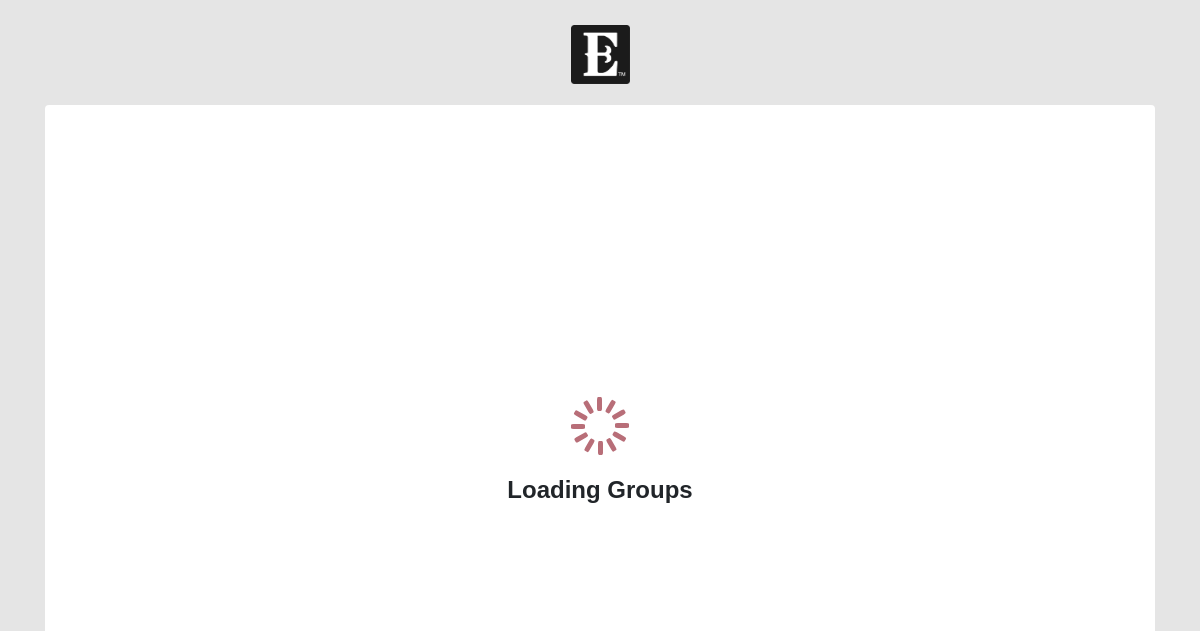 scroll, scrollTop: 0, scrollLeft: 0, axis: both 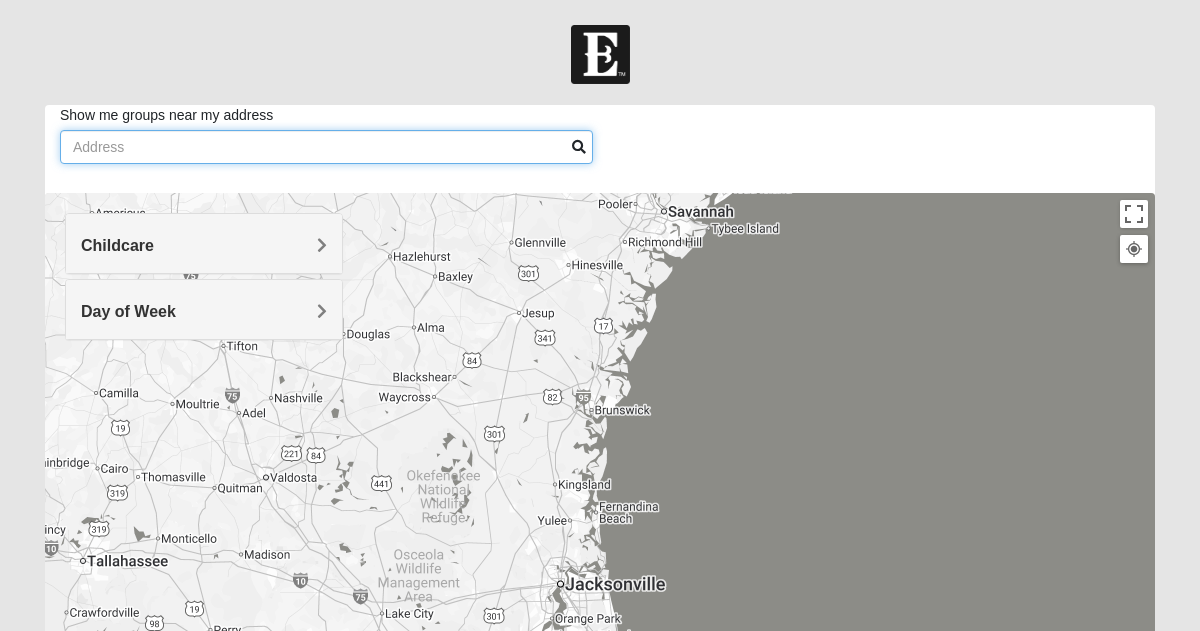 click on "Show me groups near my address" at bounding box center (326, 147) 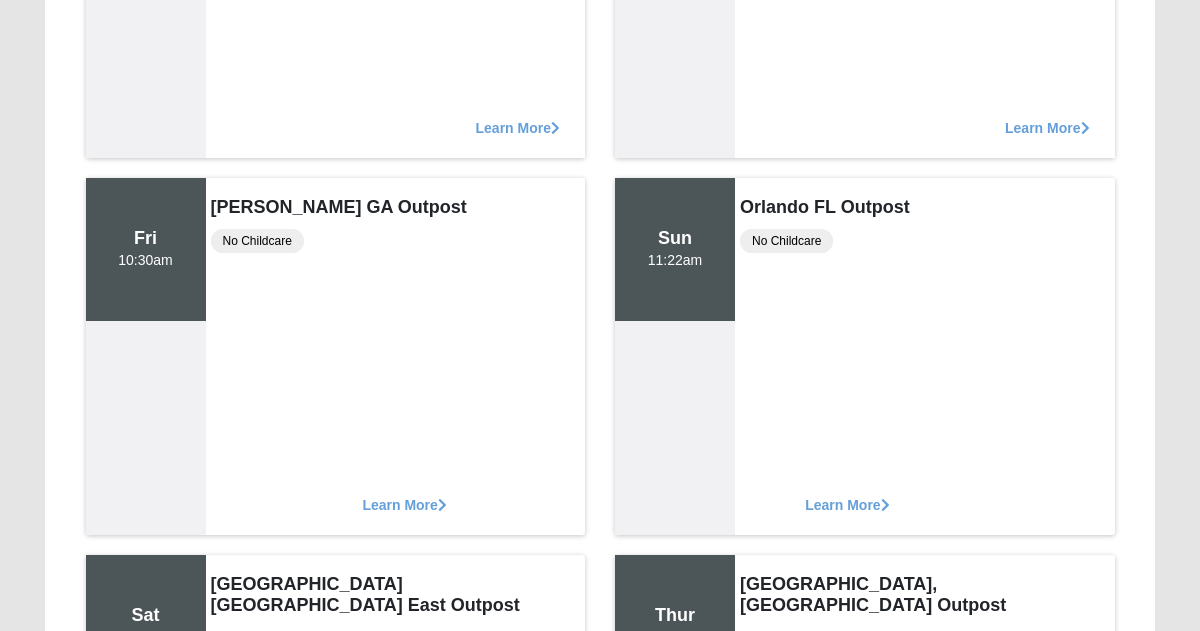 scroll, scrollTop: 2354, scrollLeft: 0, axis: vertical 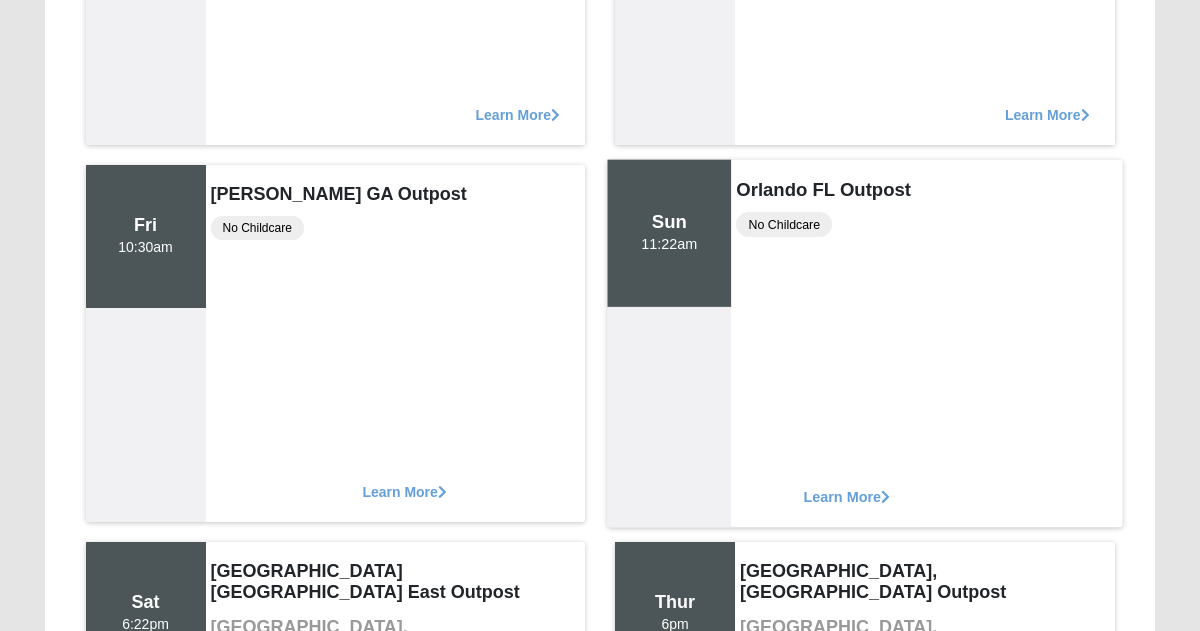 click on "Learn More" at bounding box center (846, 486) 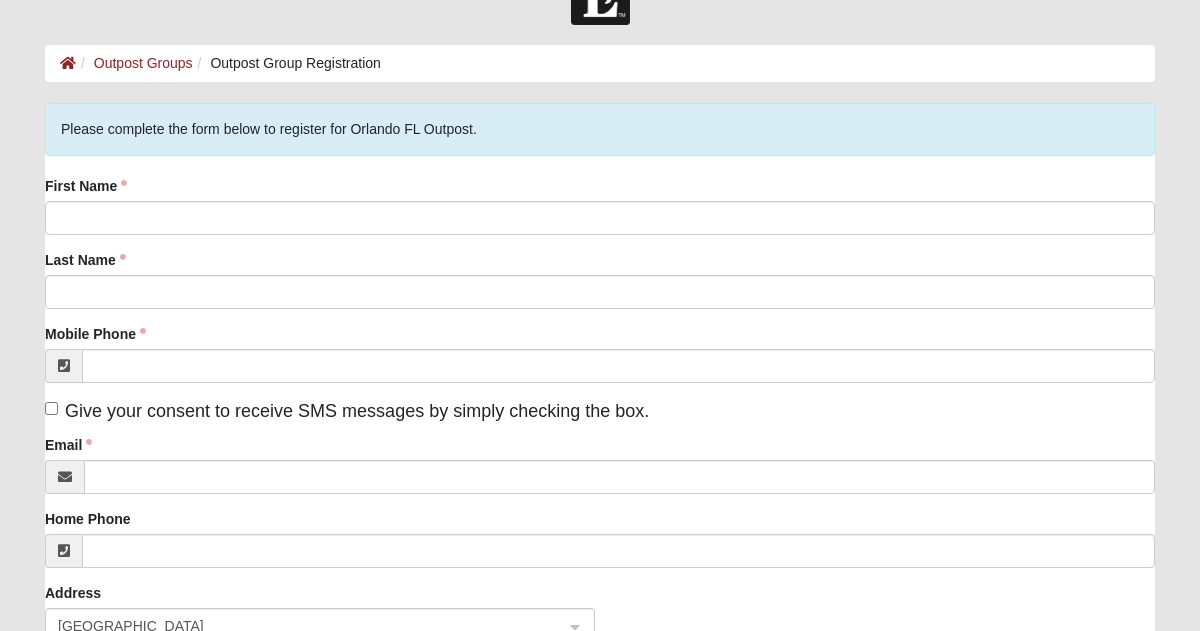 scroll, scrollTop: 0, scrollLeft: 0, axis: both 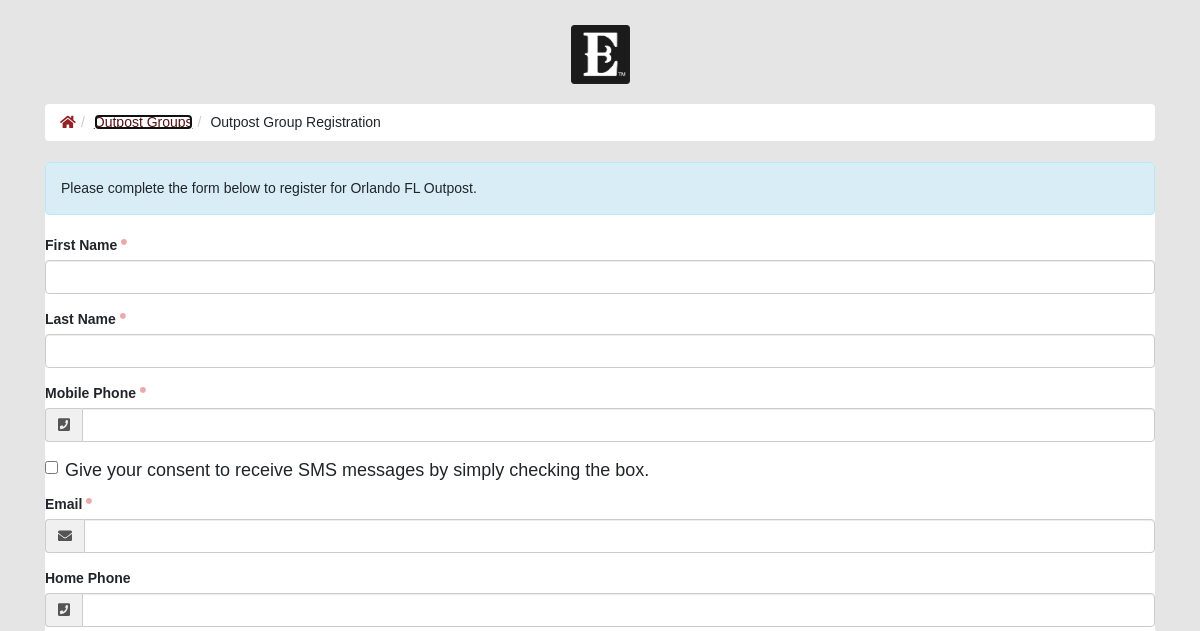 click on "Outpost Groups" at bounding box center [143, 122] 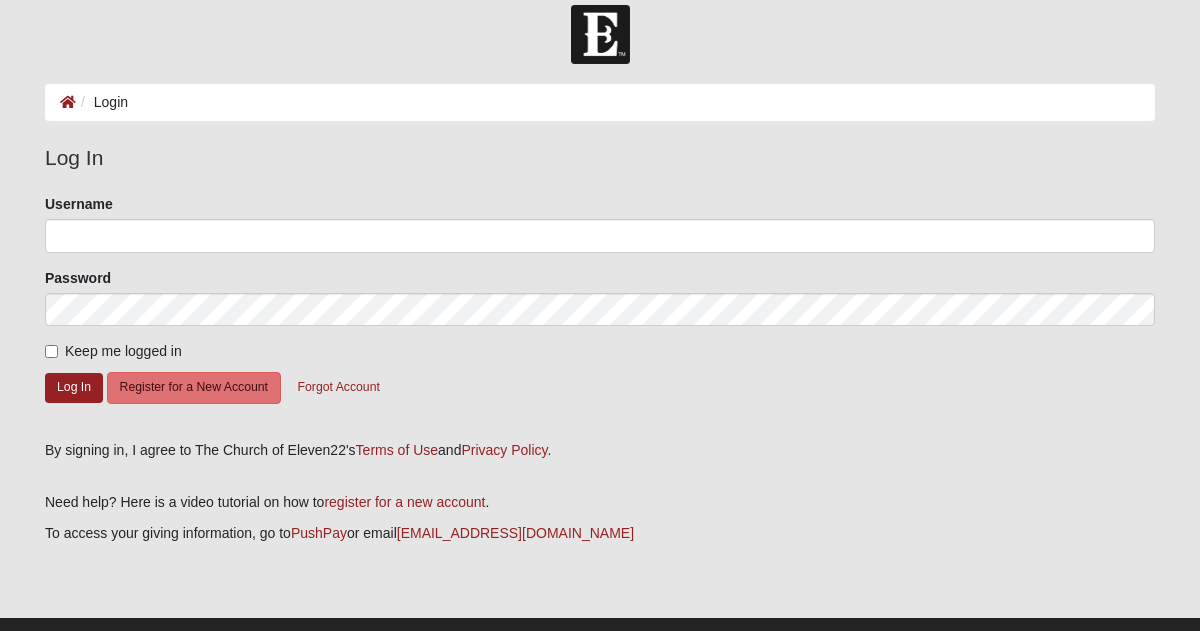 scroll, scrollTop: 0, scrollLeft: 0, axis: both 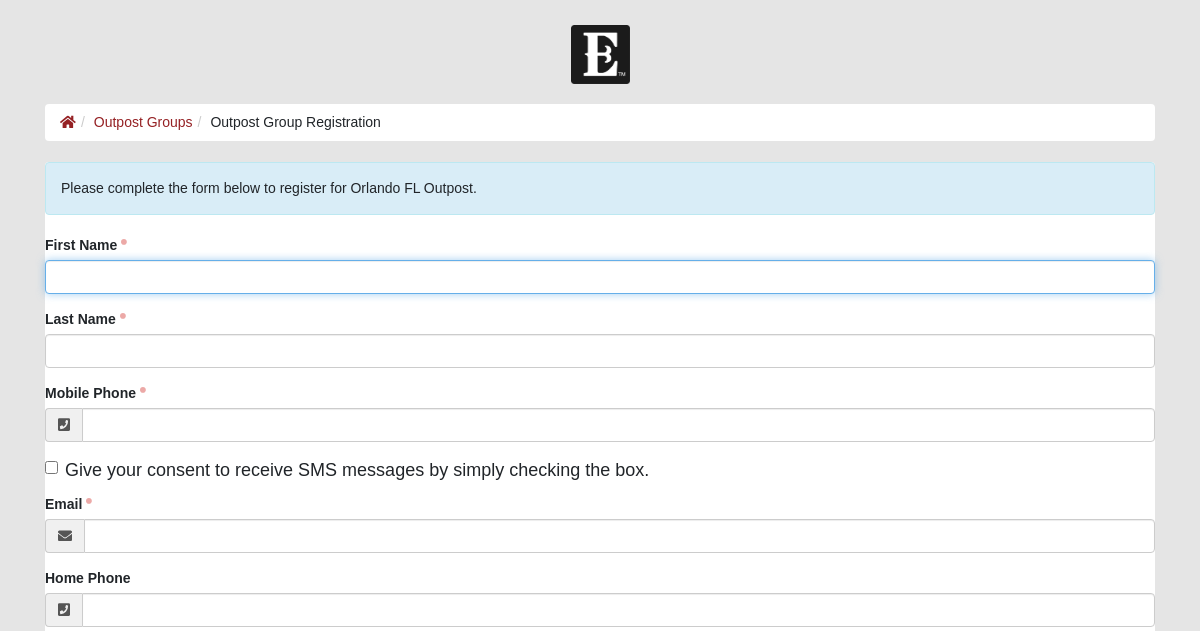 click on "First Name" 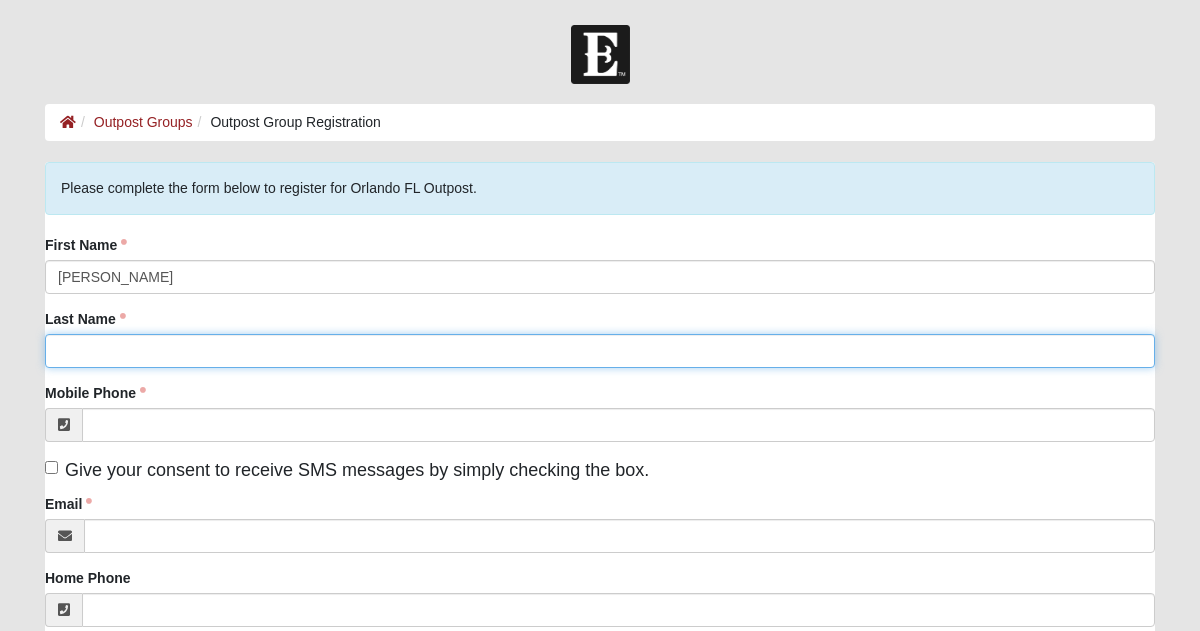 type on "[PERSON_NAME]" 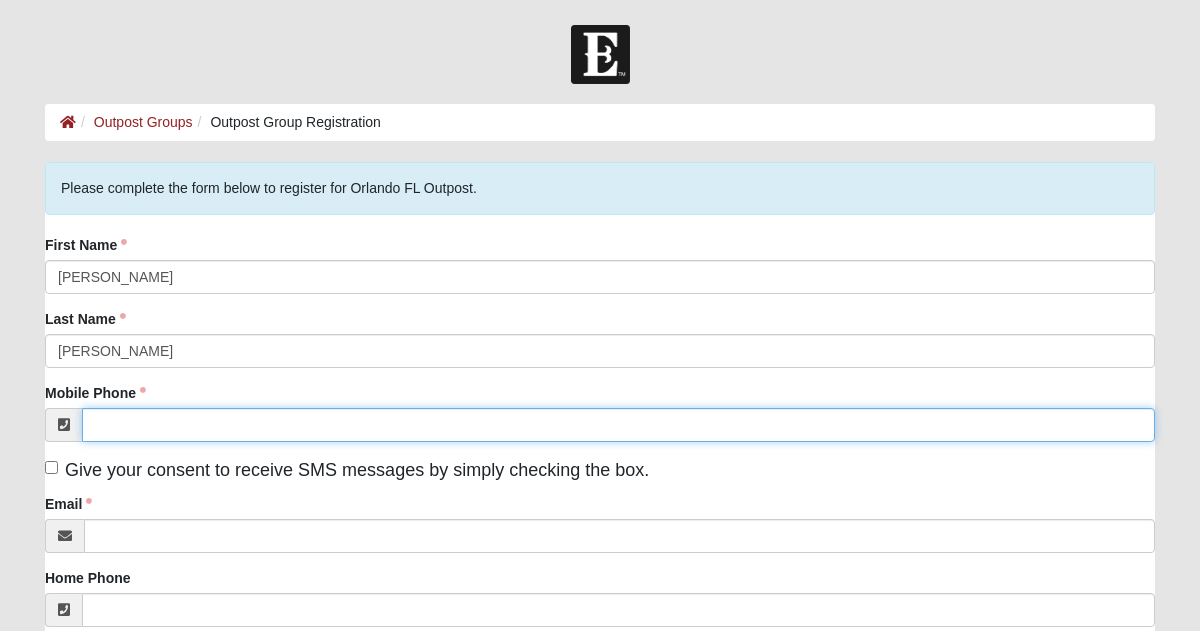 type on "[PHONE_NUMBER]" 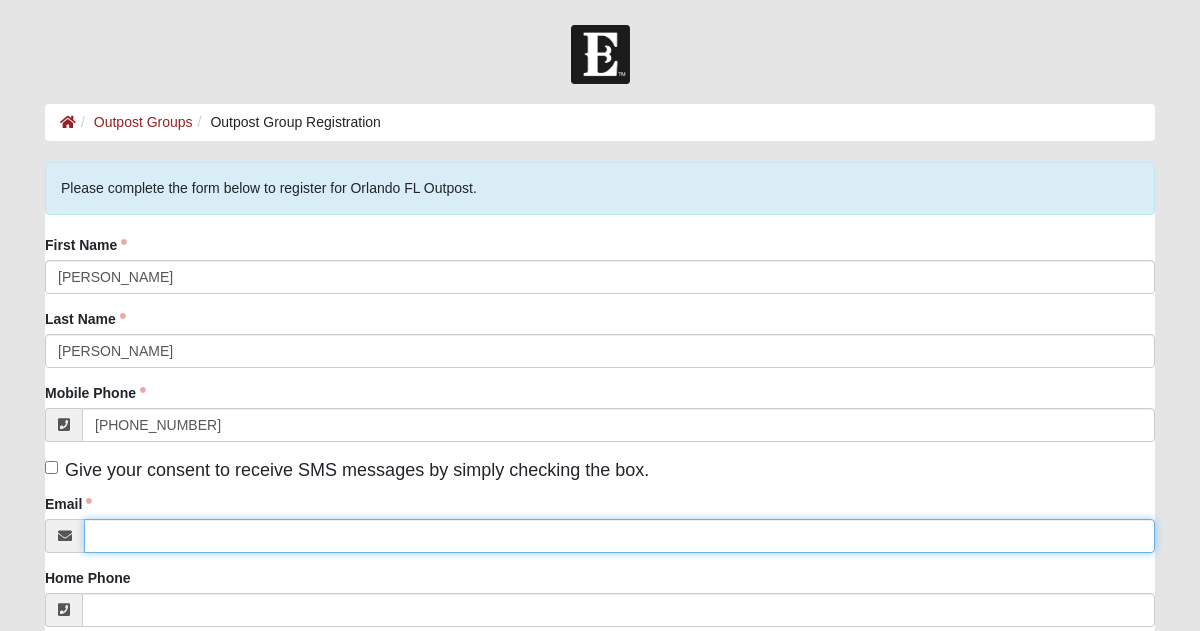 type on "[EMAIL_ADDRESS][DOMAIN_NAME]" 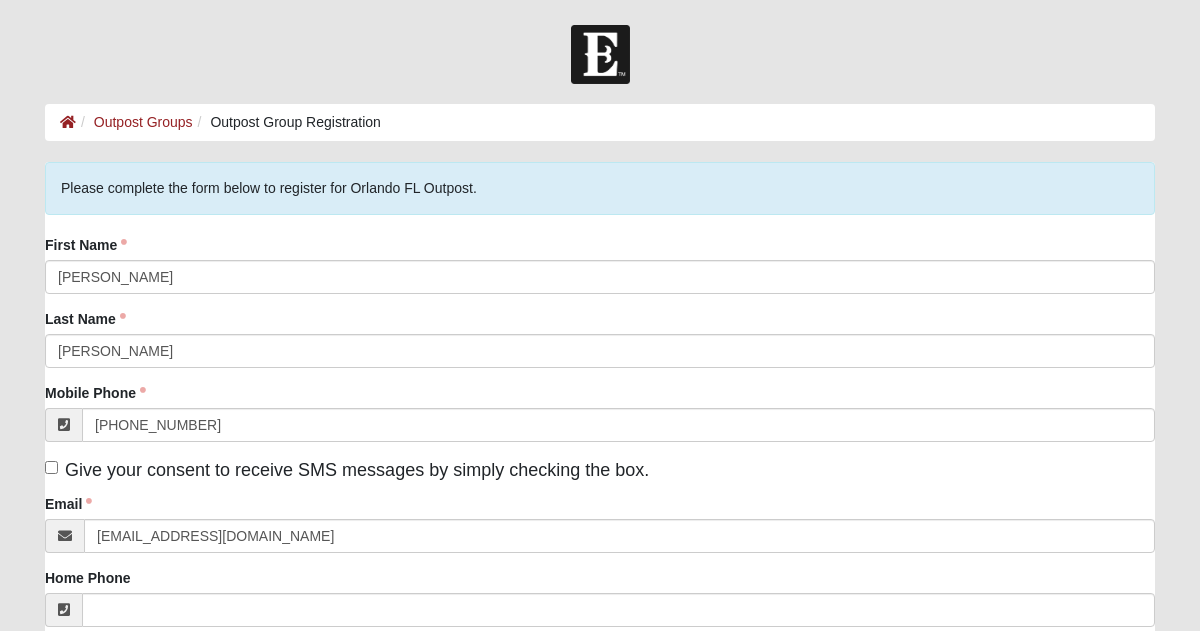type on "[STREET_ADDRESS]" 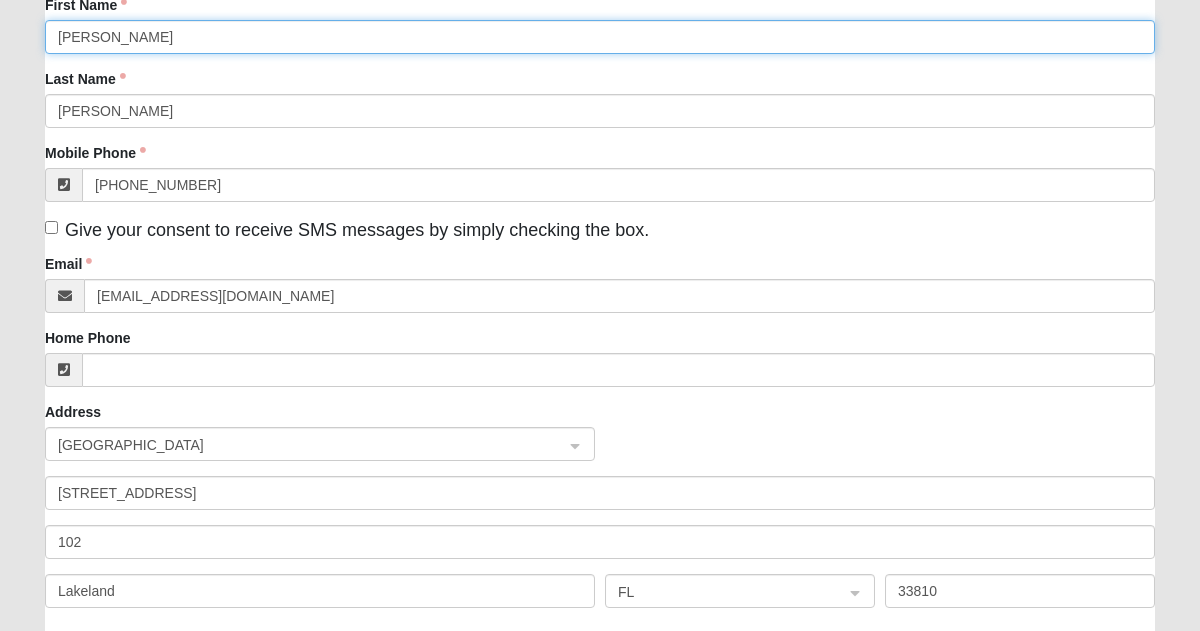 scroll, scrollTop: 248, scrollLeft: 0, axis: vertical 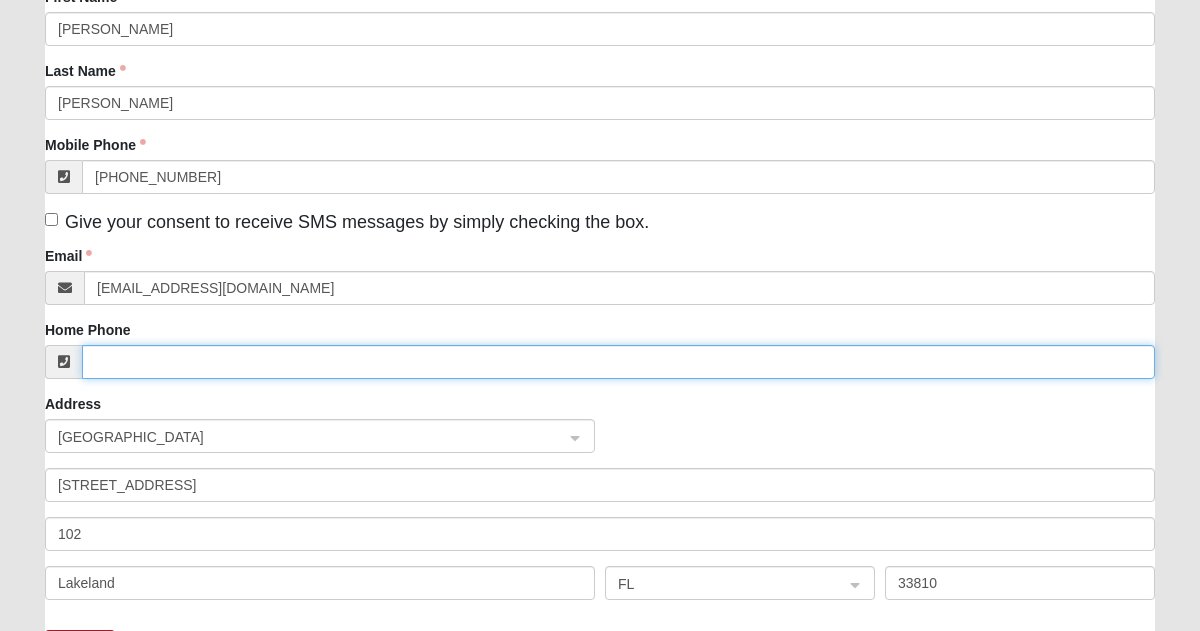 click on "Home Phone" at bounding box center [618, 362] 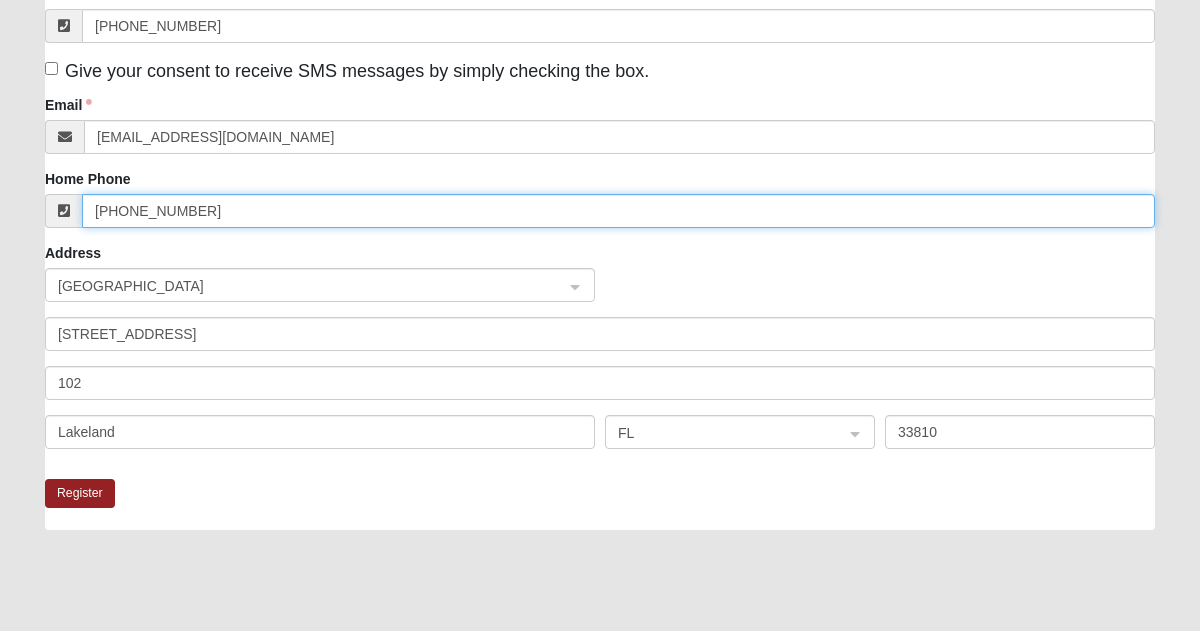 scroll, scrollTop: 402, scrollLeft: 0, axis: vertical 